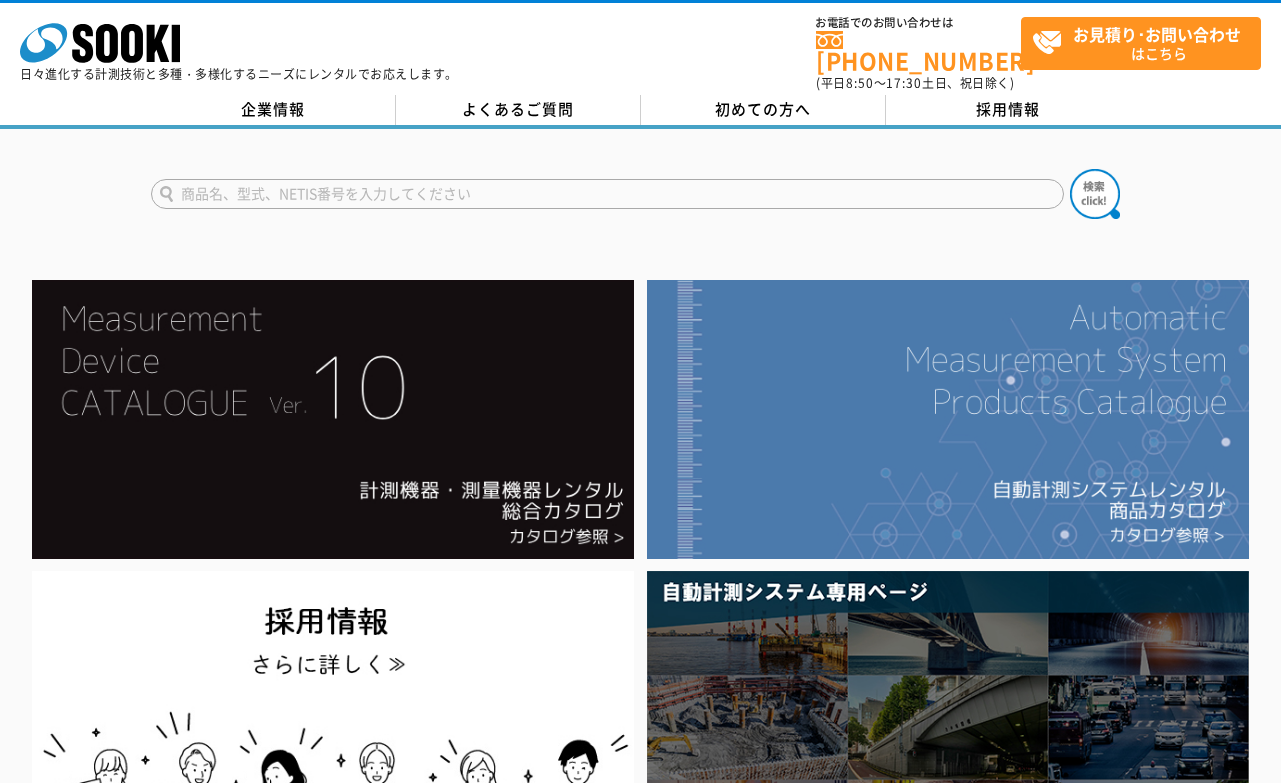 scroll, scrollTop: 0, scrollLeft: 0, axis: both 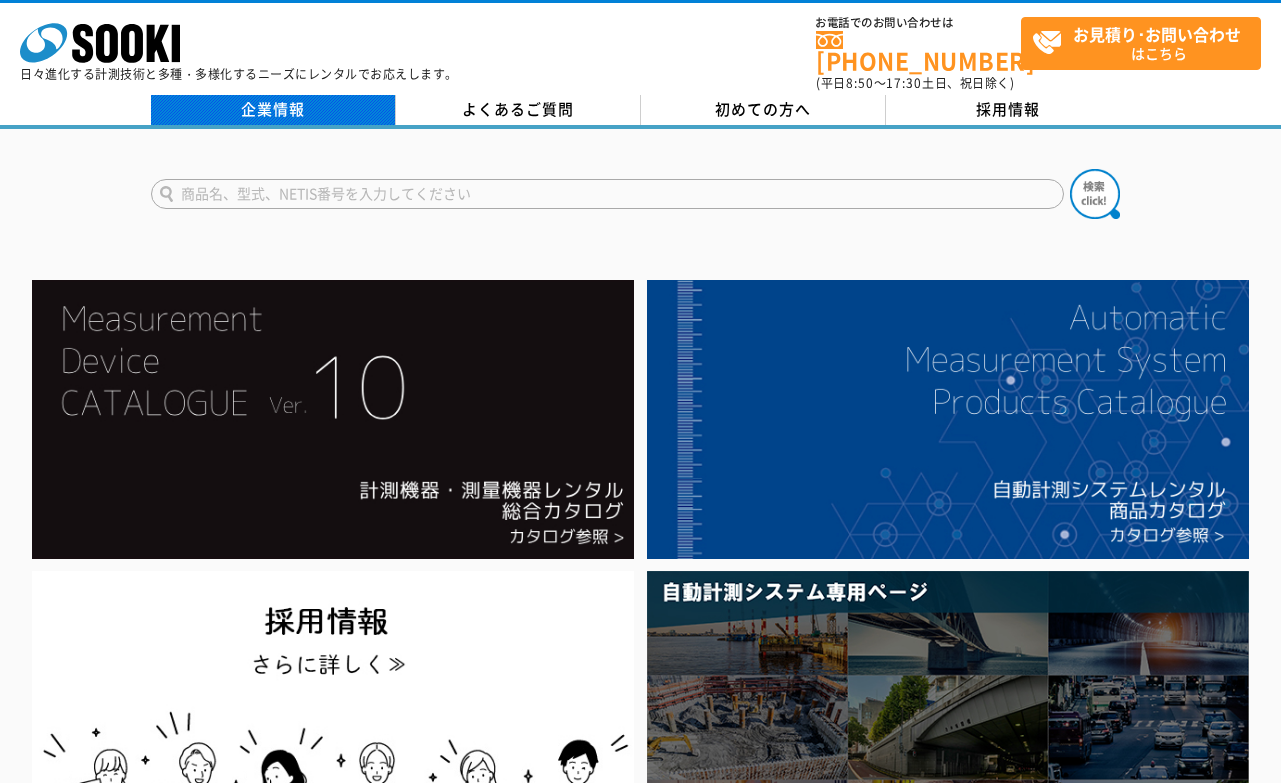 click on "企業情報" at bounding box center [273, 110] 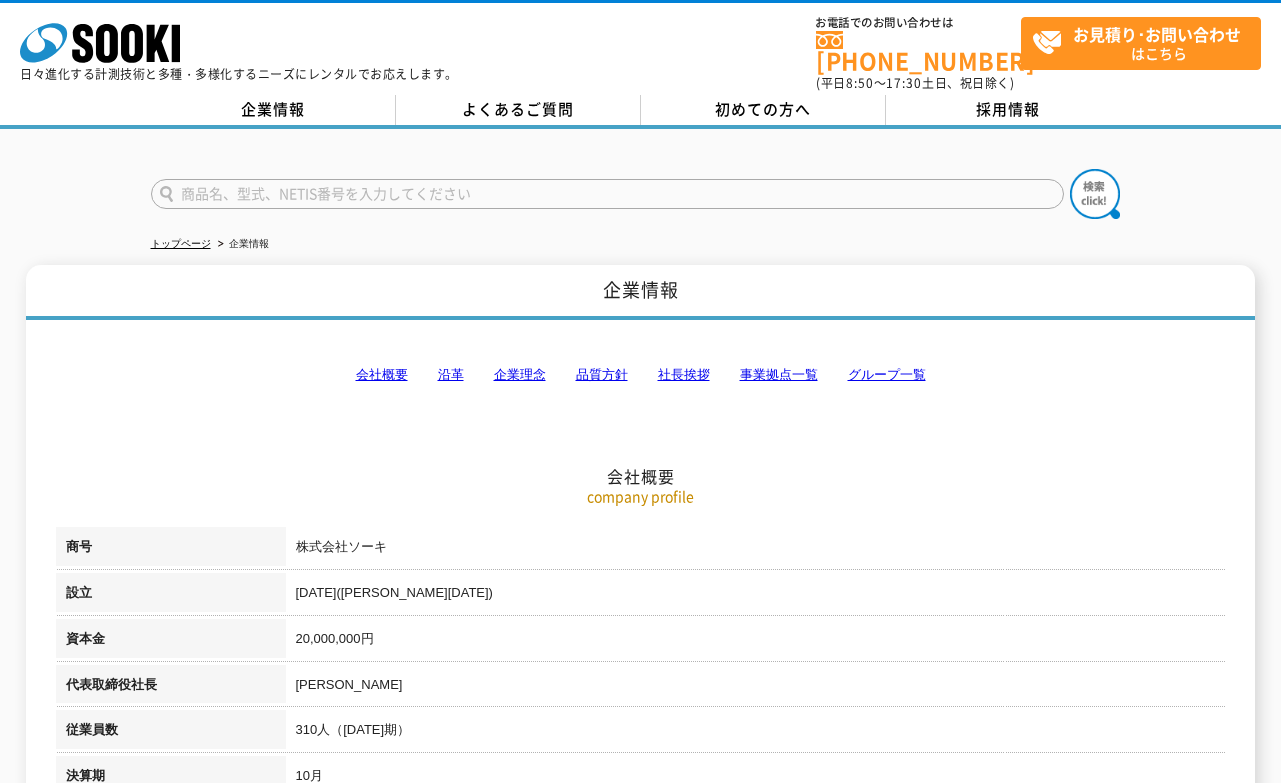 scroll, scrollTop: 0, scrollLeft: 0, axis: both 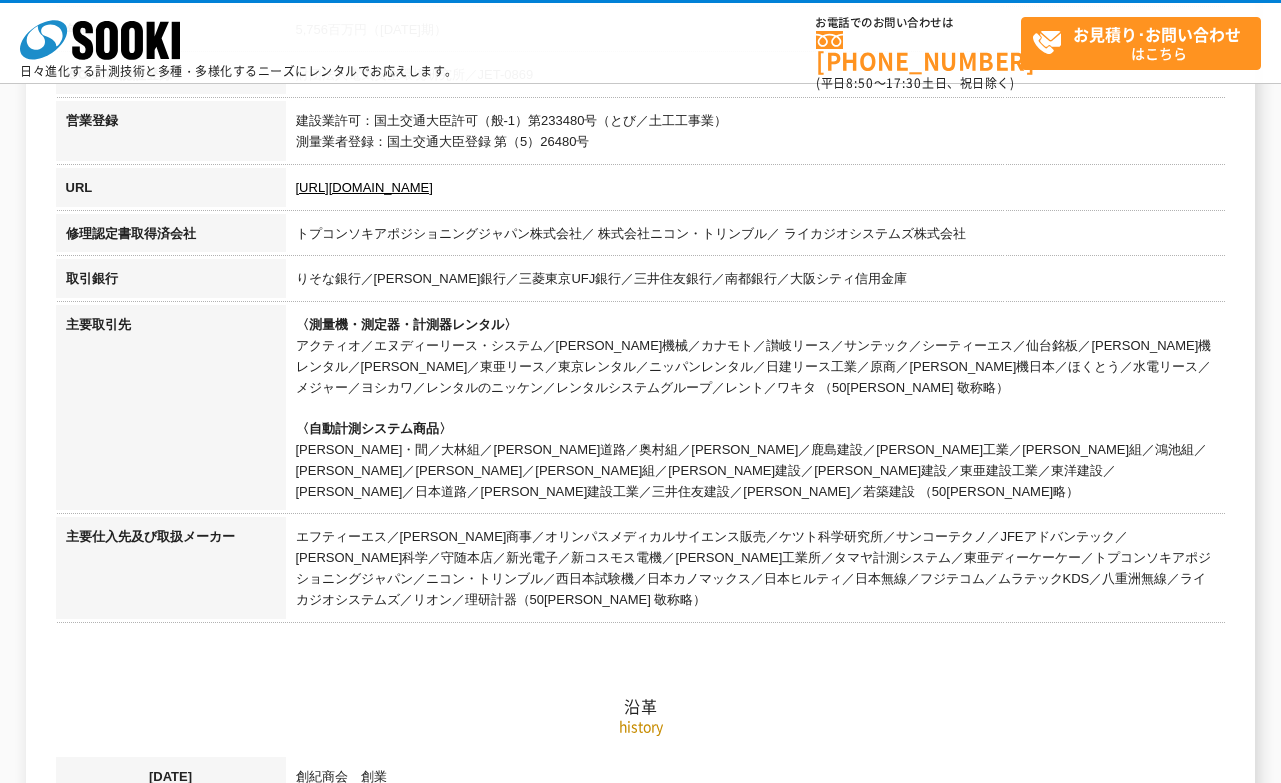 drag, startPoint x: 354, startPoint y: 212, endPoint x: 350, endPoint y: 233, distance: 21.377558 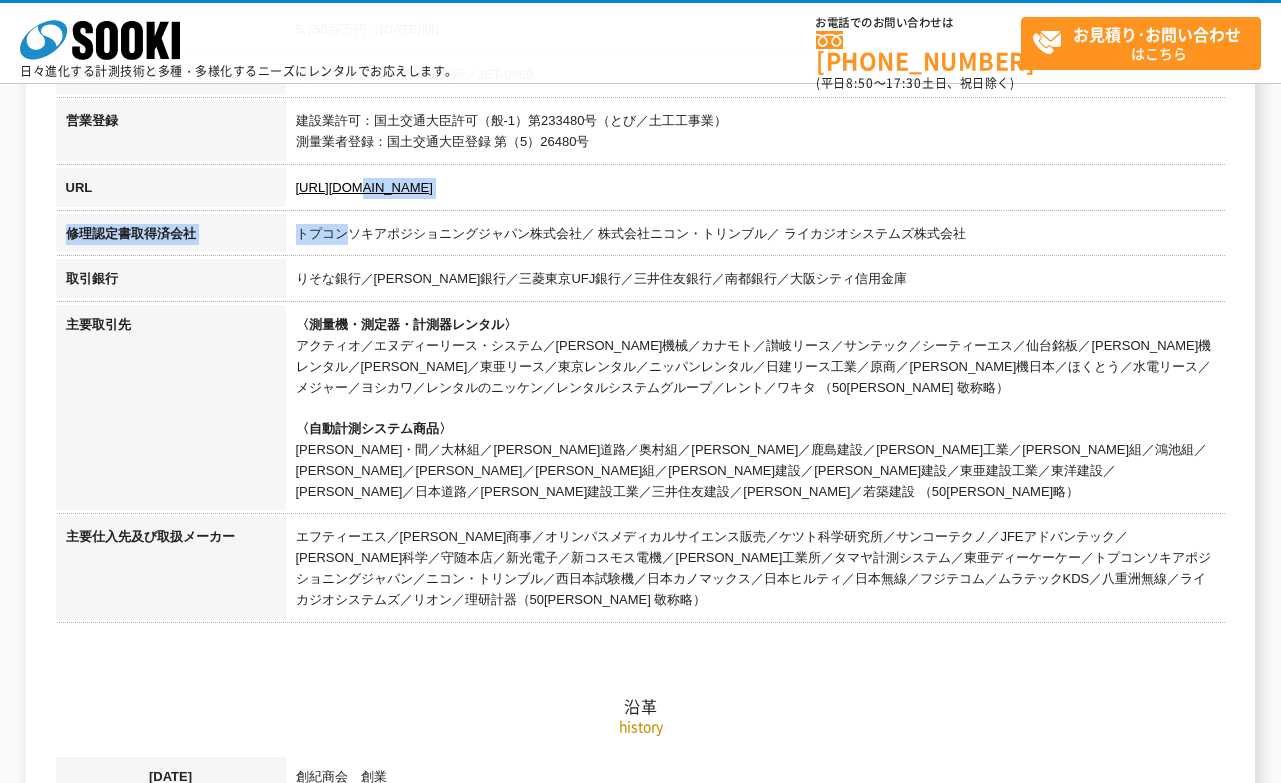 click on "トプコンソキアポジショニングジャパン株式会社／ 株式会社ニコン・トリンブル／ ライカジオシステムズ株式会社" at bounding box center [756, 237] 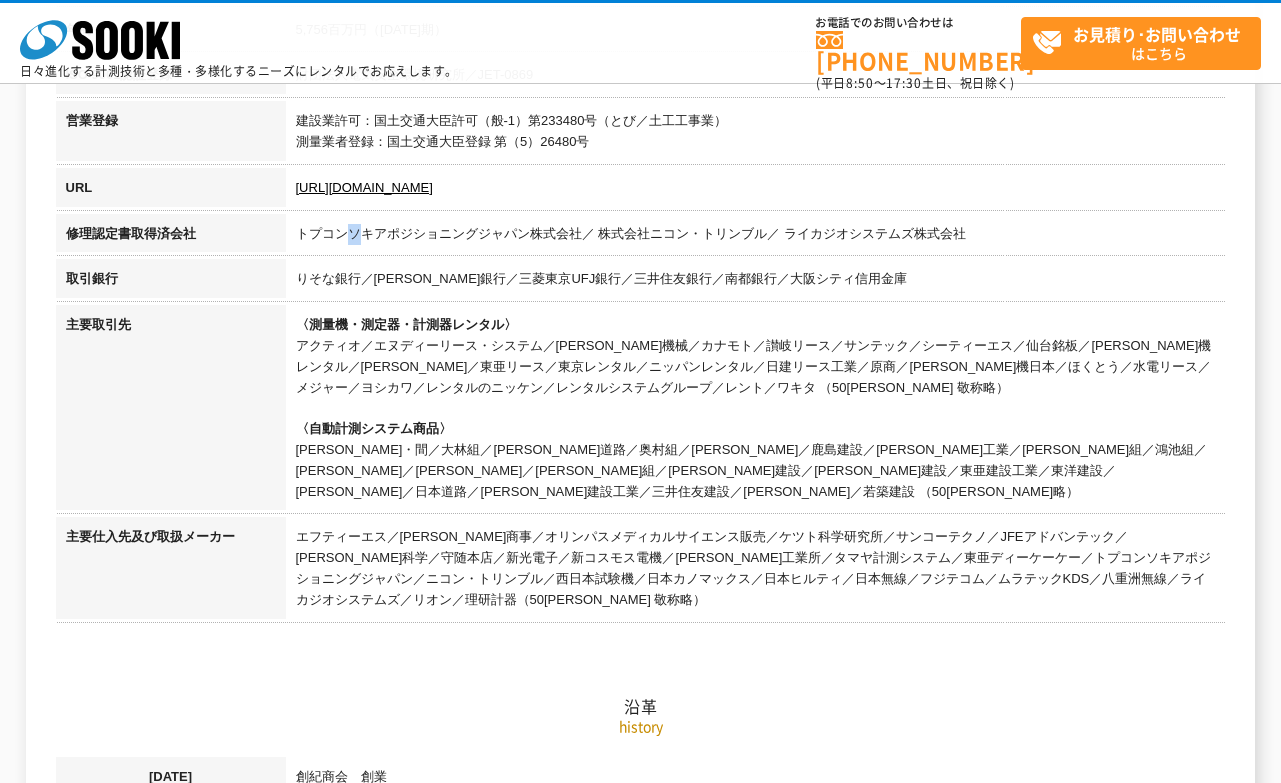 click on "トプコンソキアポジショニングジャパン株式会社／ 株式会社ニコン・トリンブル／ ライカジオシステムズ株式会社" at bounding box center (756, 237) 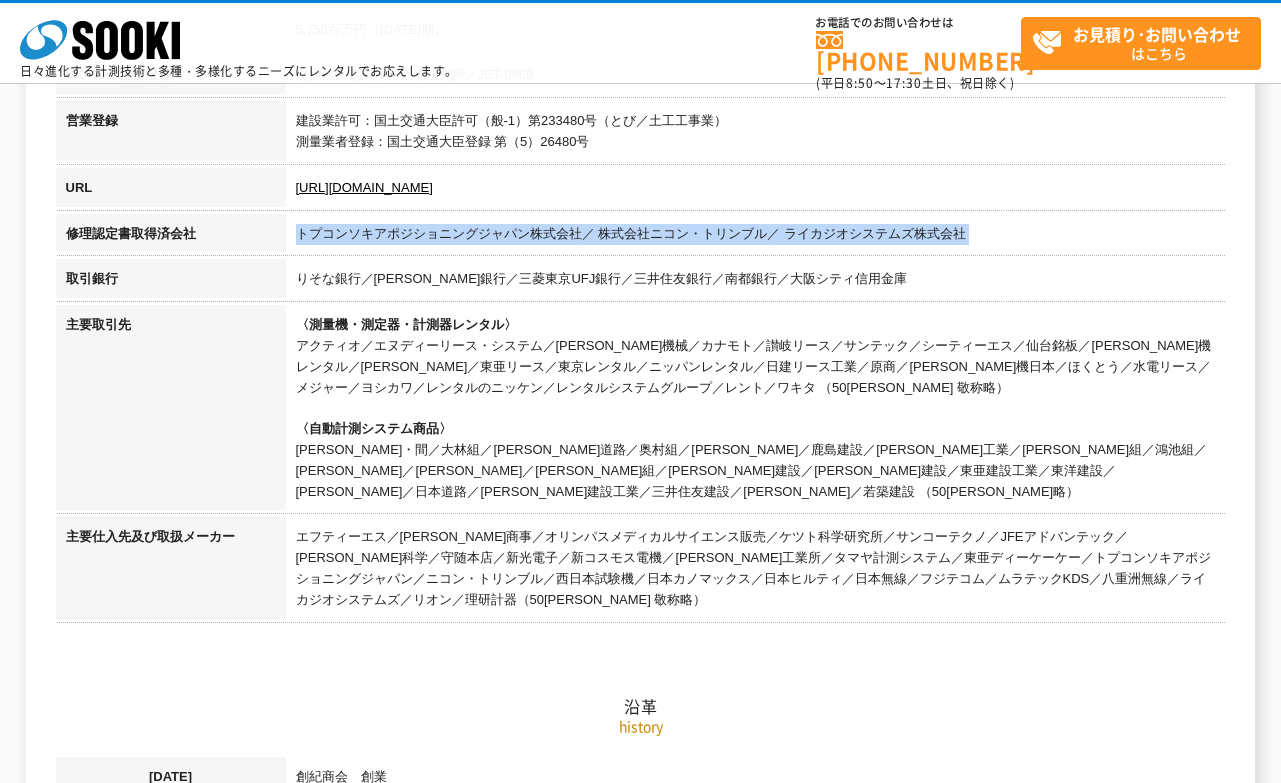 click on "トプコンソキアポジショニングジャパン株式会社／ 株式会社ニコン・トリンブル／ ライカジオシステムズ株式会社" at bounding box center (756, 237) 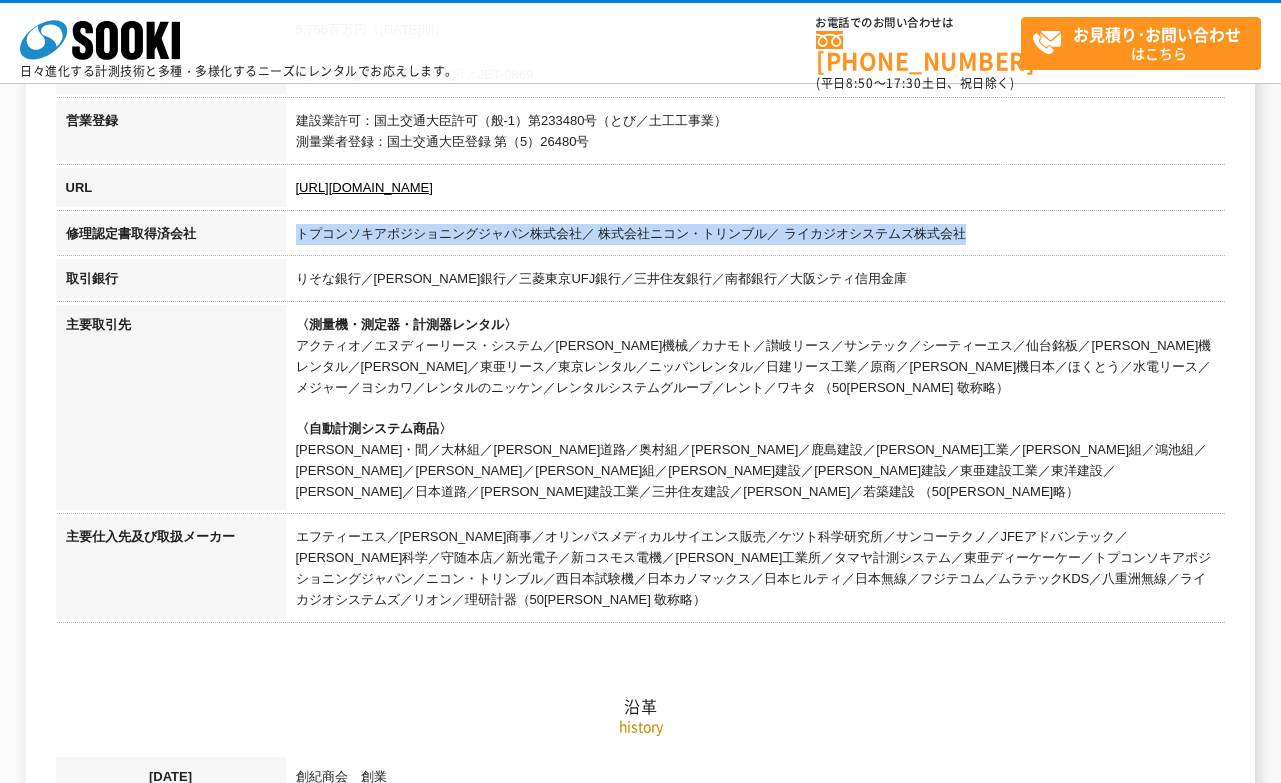 drag, startPoint x: 295, startPoint y: 228, endPoint x: 1070, endPoint y: 238, distance: 775.0645 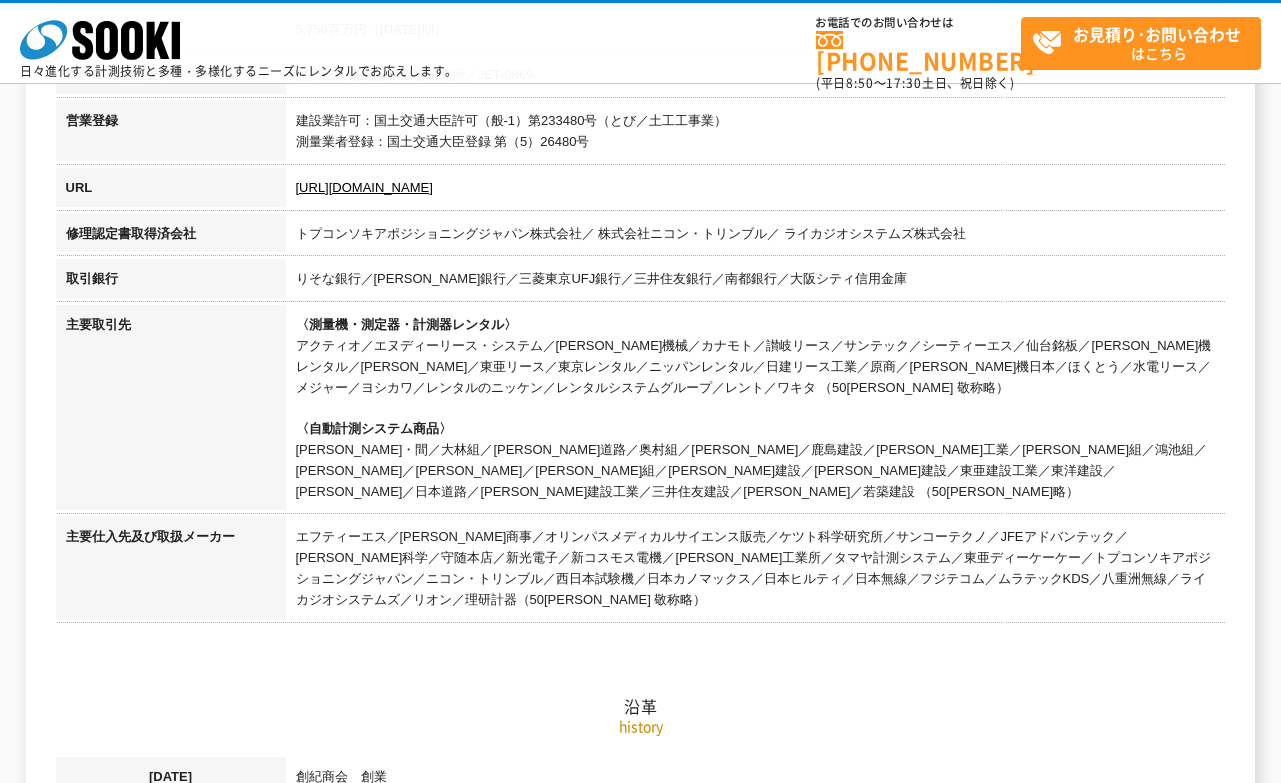 click on "トプコンソキアポジショニングジャパン株式会社／ 株式会社ニコン・トリンブル／ ライカジオシステムズ株式会社" at bounding box center (756, 237) 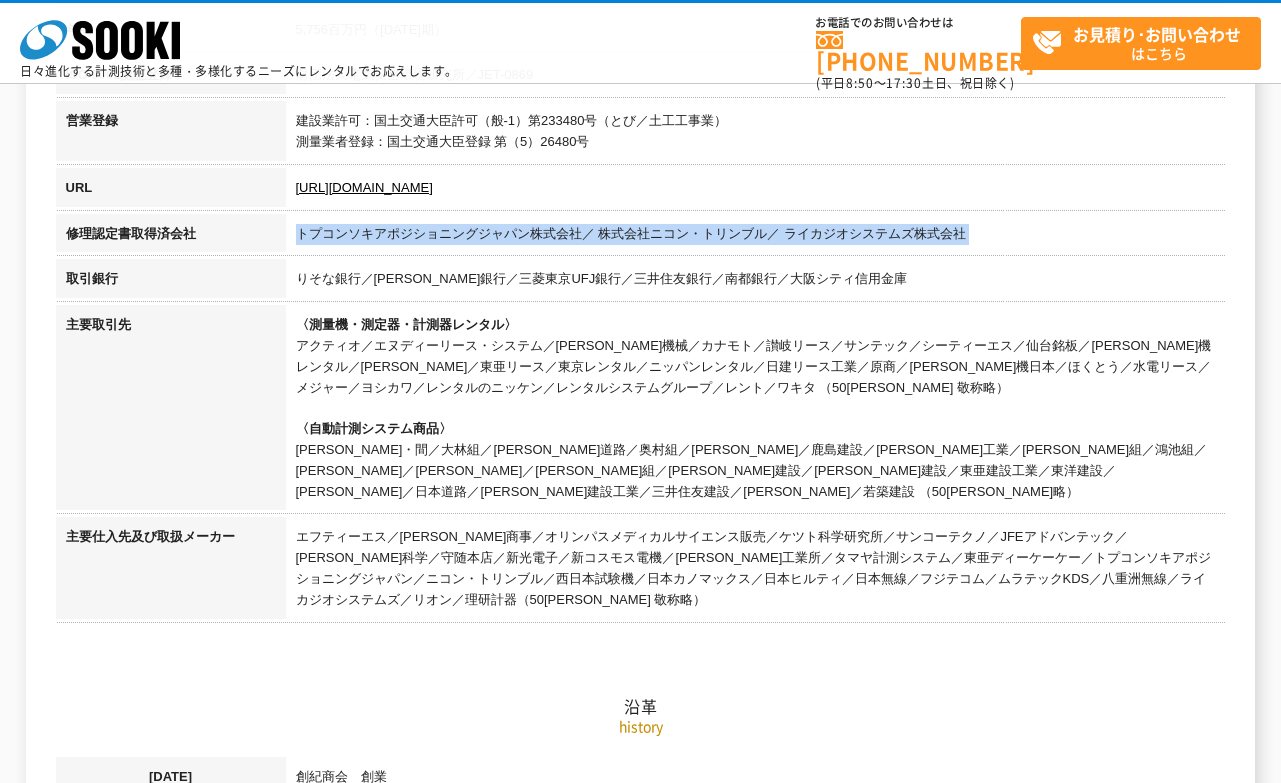 click on "トプコンソキアポジショニングジャパン株式会社／ 株式会社ニコン・トリンブル／ ライカジオシステムズ株式会社" at bounding box center (756, 237) 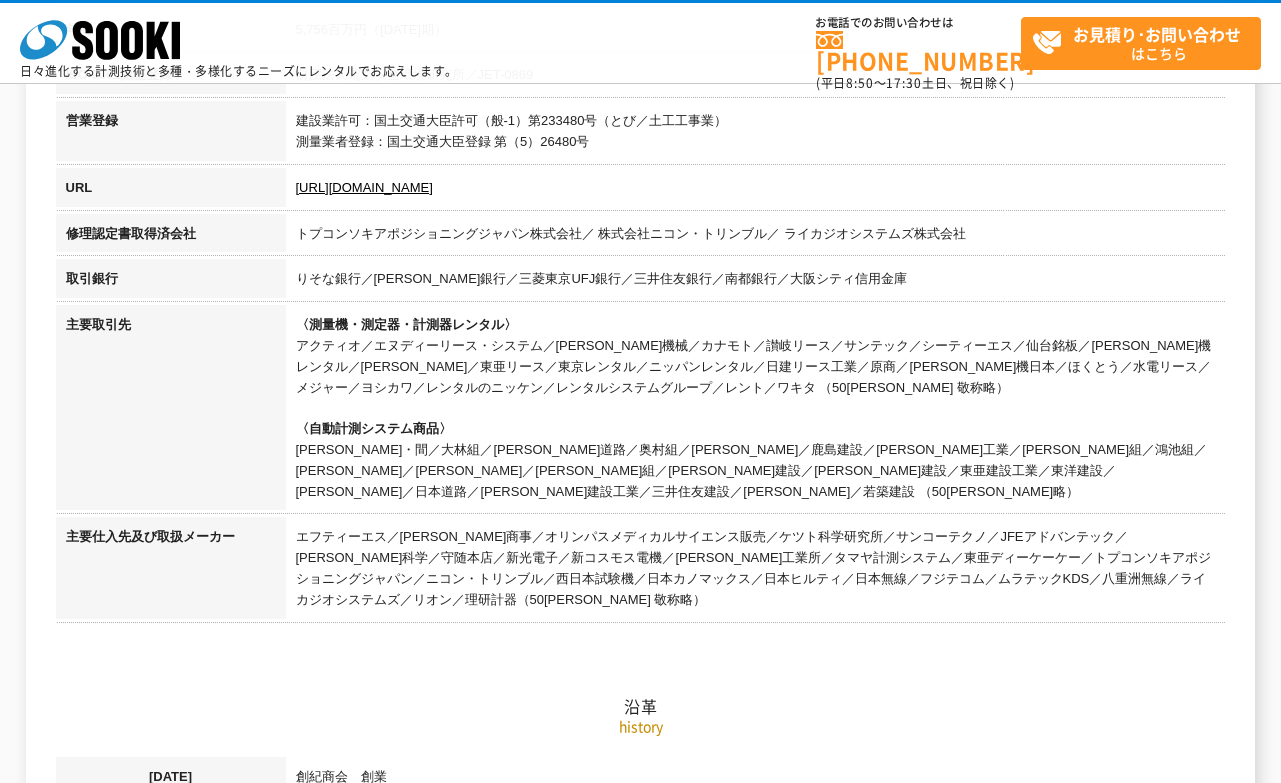 click on "[URL][DOMAIN_NAME]" at bounding box center (756, 191) 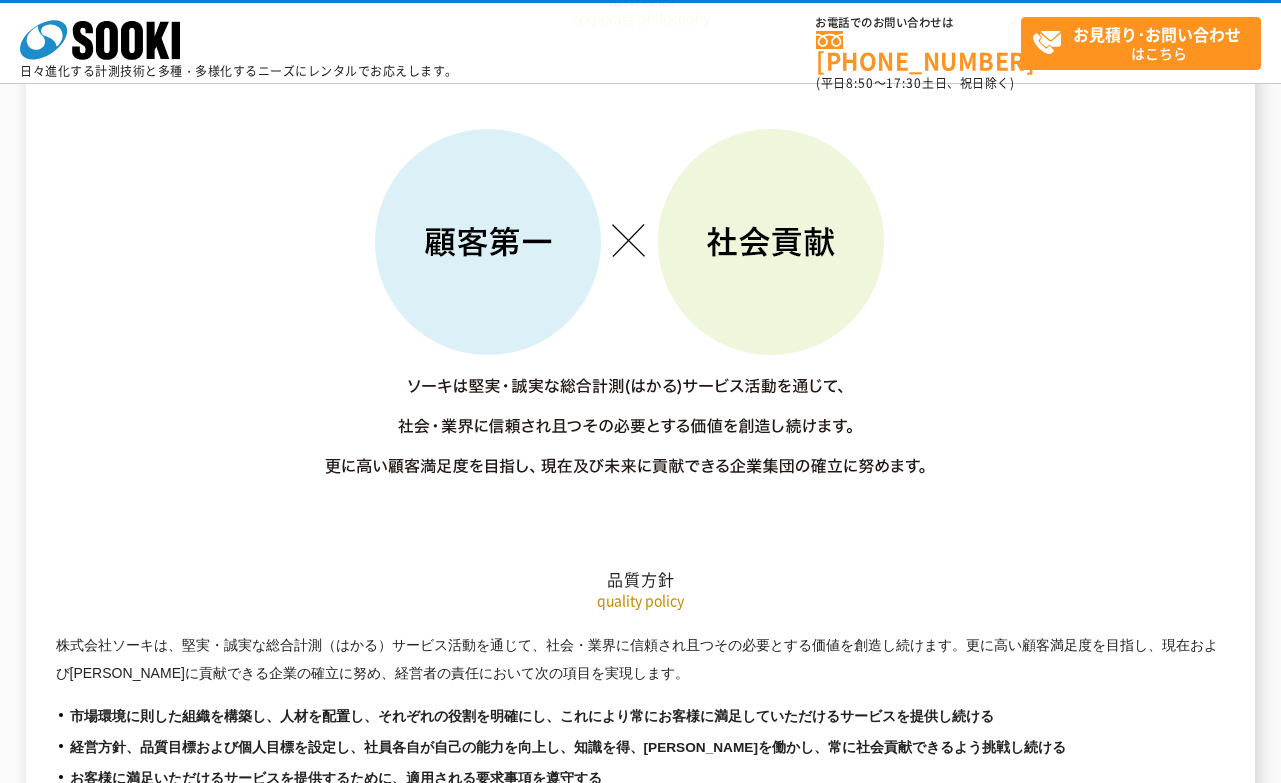 scroll, scrollTop: 3300, scrollLeft: 0, axis: vertical 